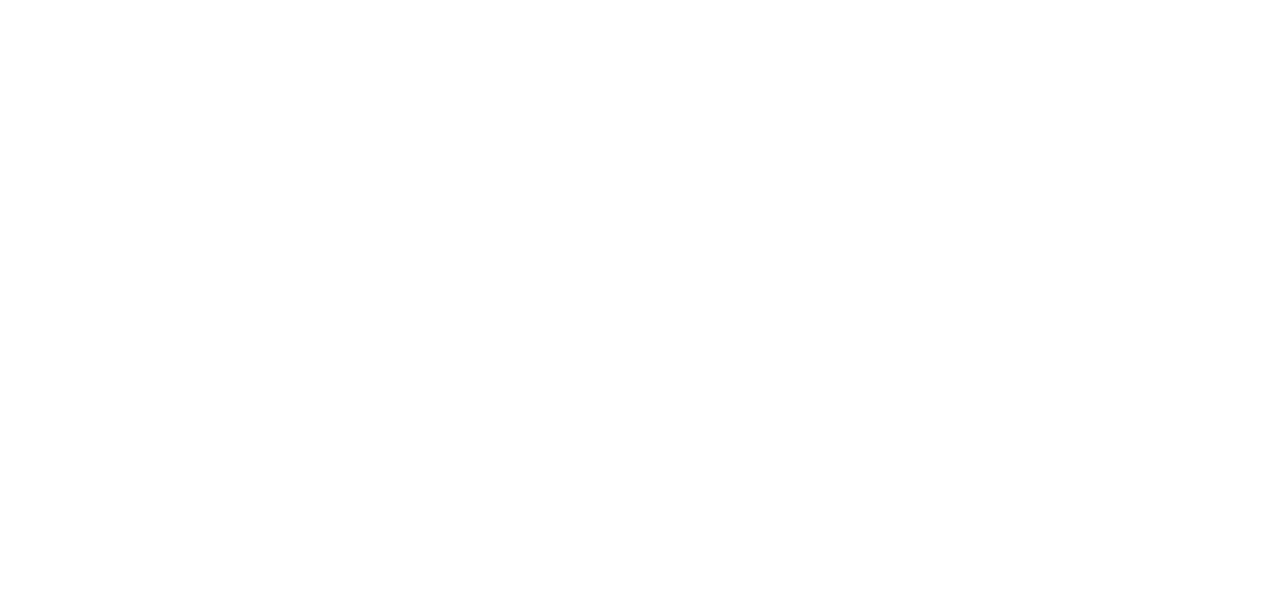 scroll, scrollTop: 0, scrollLeft: 0, axis: both 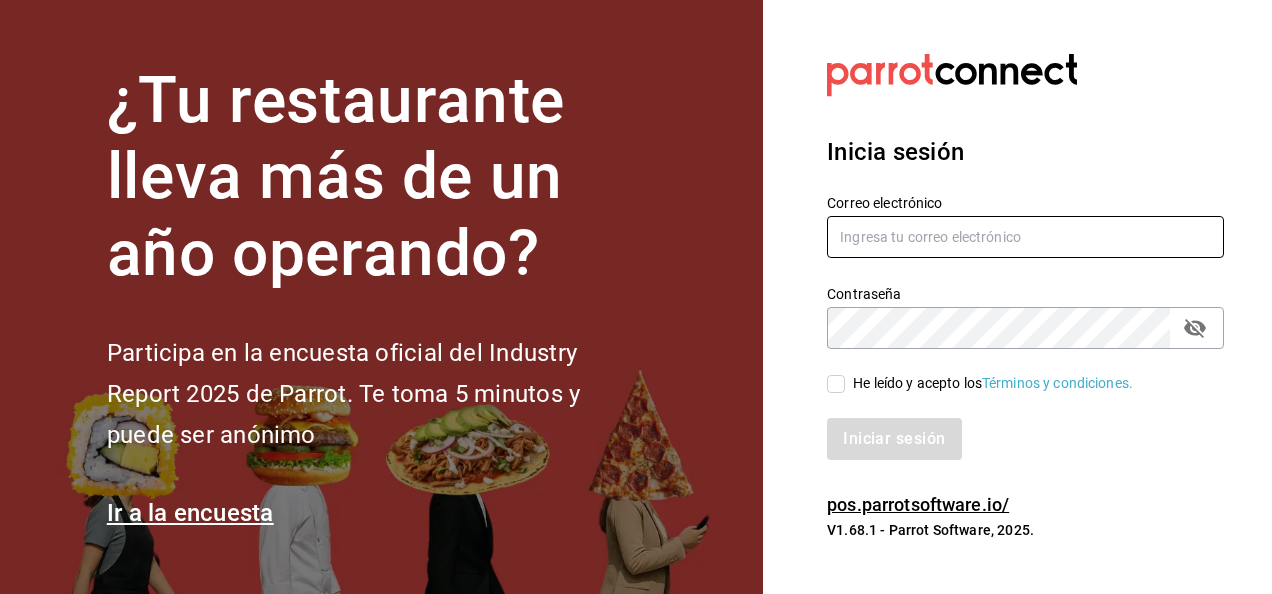 click at bounding box center [1025, 237] 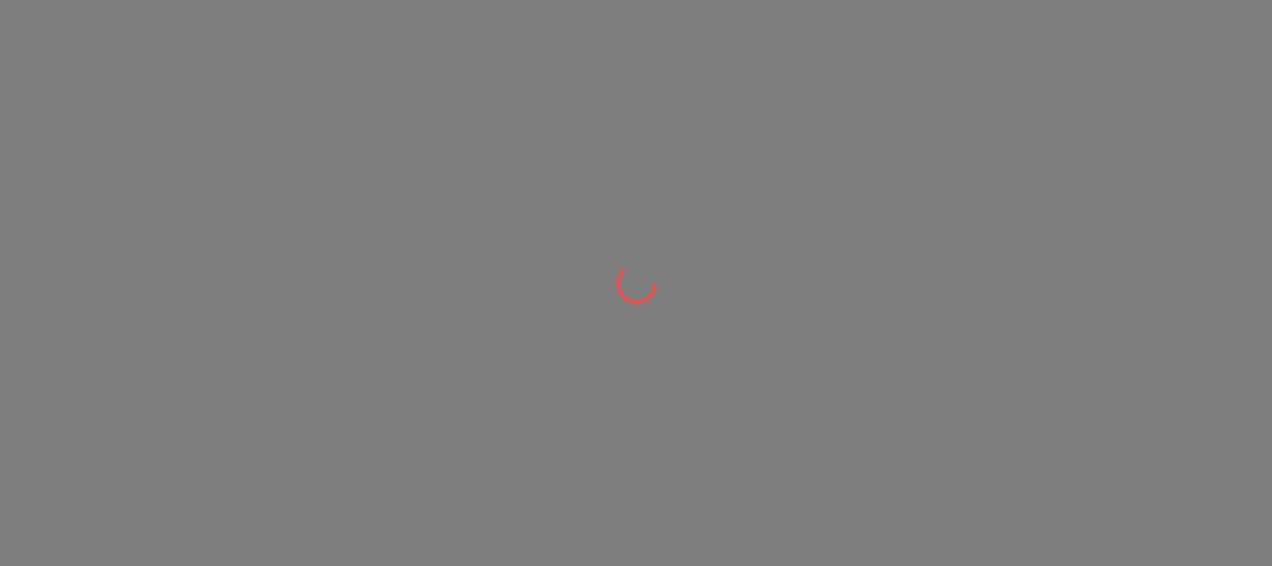scroll, scrollTop: 0, scrollLeft: 0, axis: both 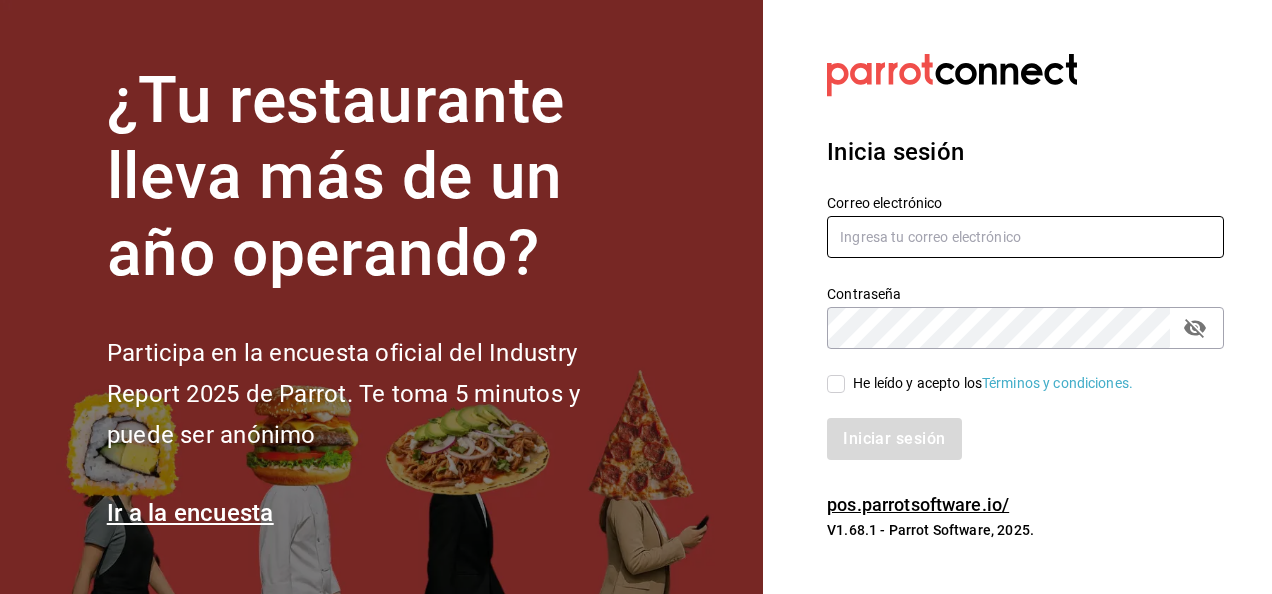 click at bounding box center (1025, 237) 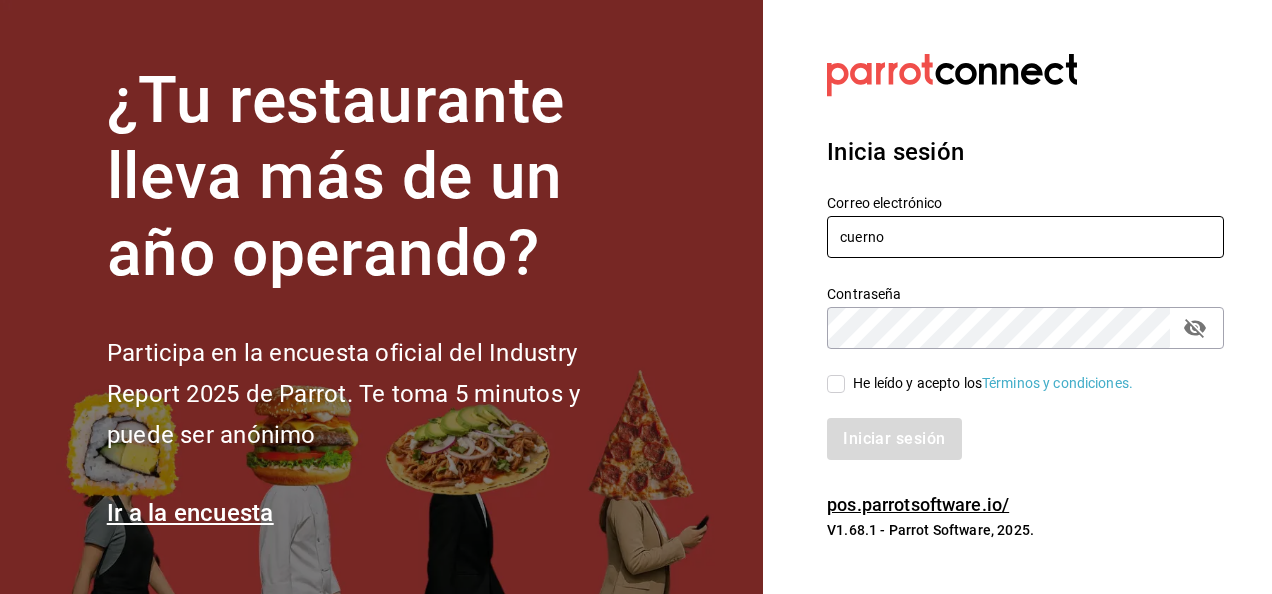 click on "cuerno" at bounding box center (1025, 237) 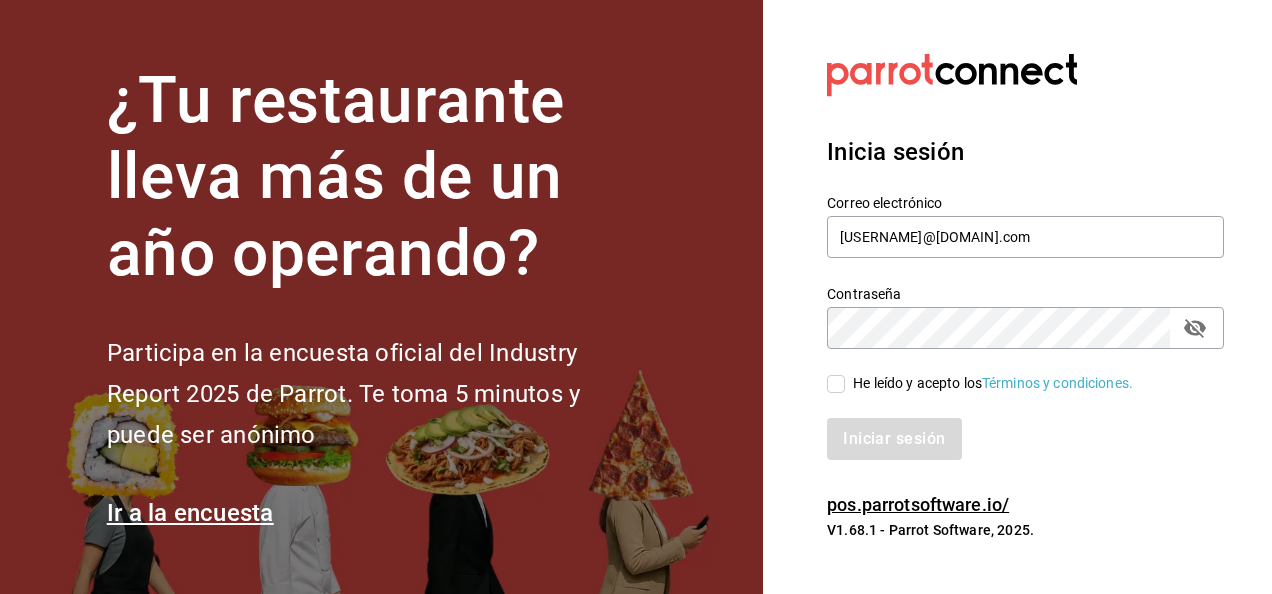 click 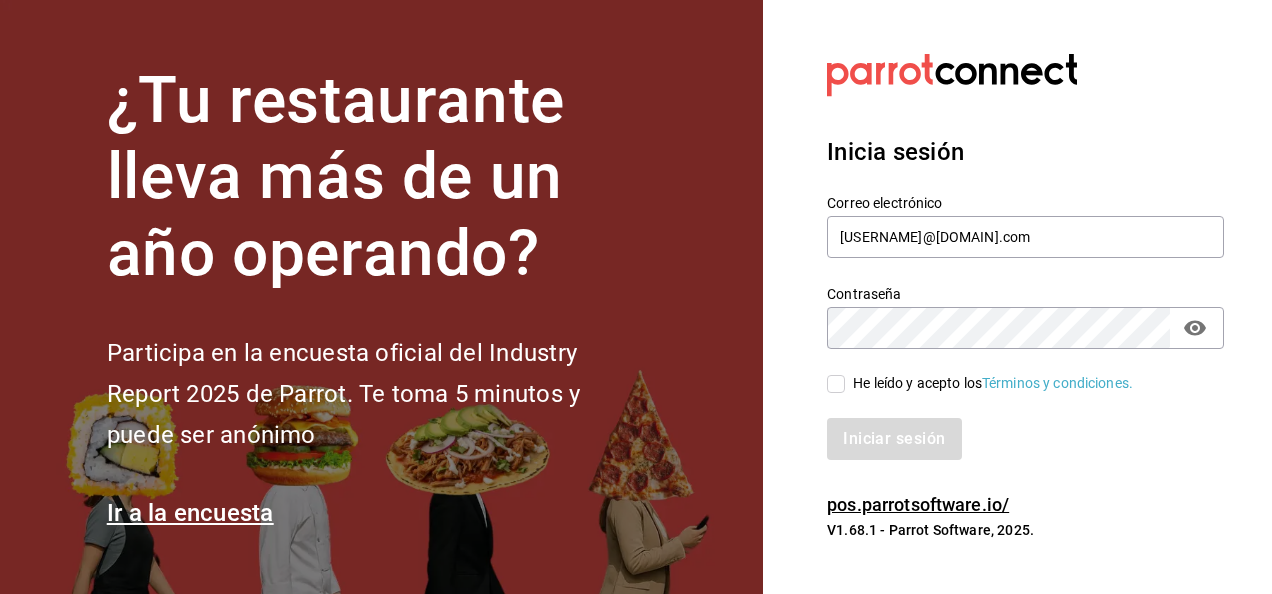 click on "He leído y acepto los  Términos y condiciones." at bounding box center [836, 384] 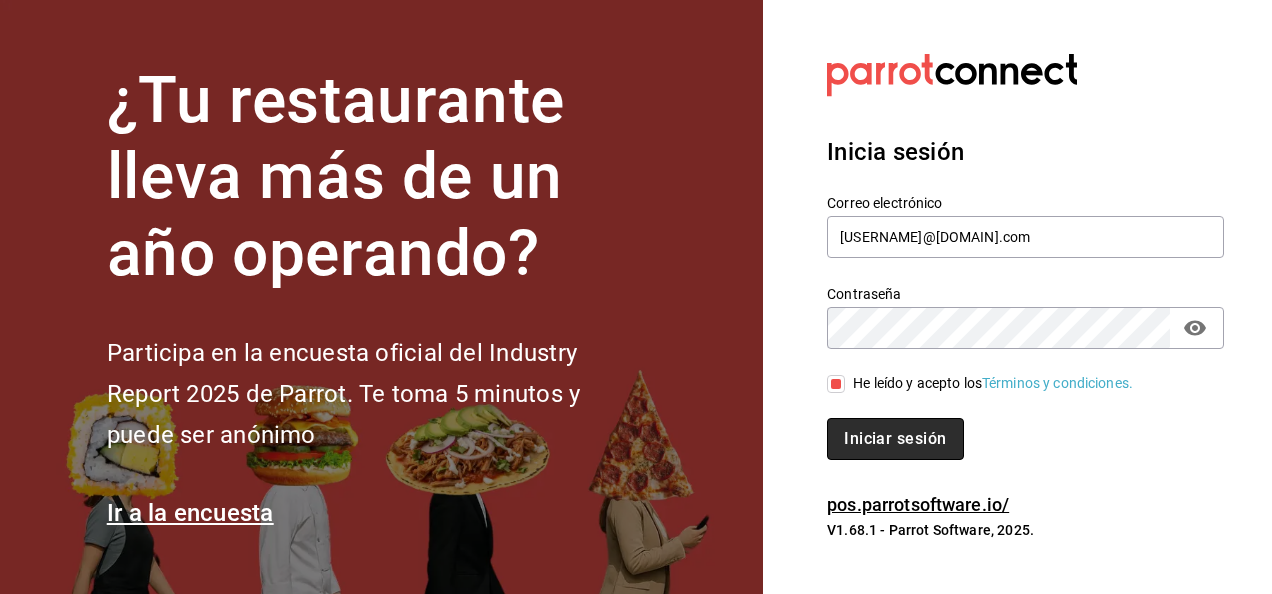 click on "Iniciar sesión" at bounding box center (895, 439) 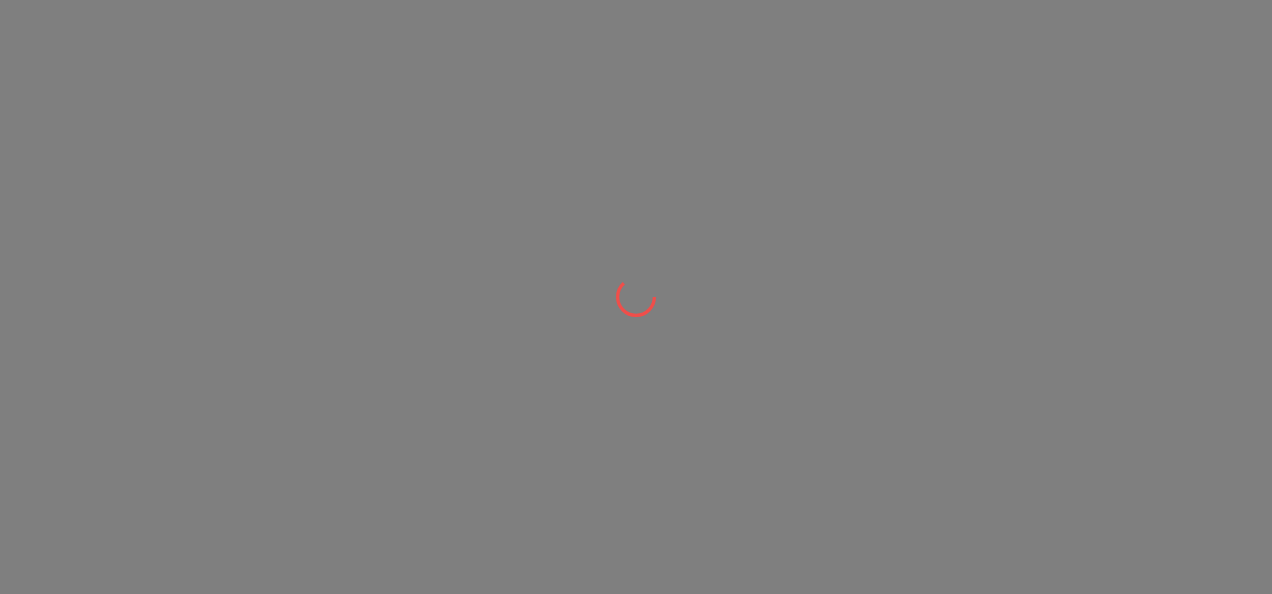 scroll, scrollTop: 0, scrollLeft: 0, axis: both 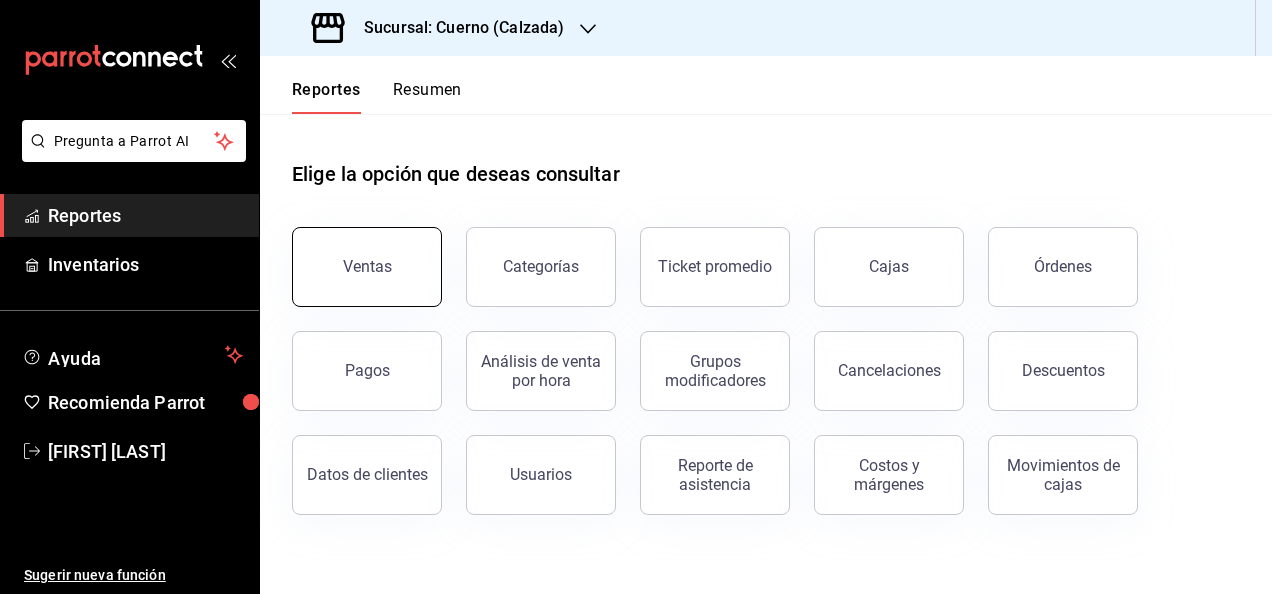 click on "Ventas" at bounding box center (367, 267) 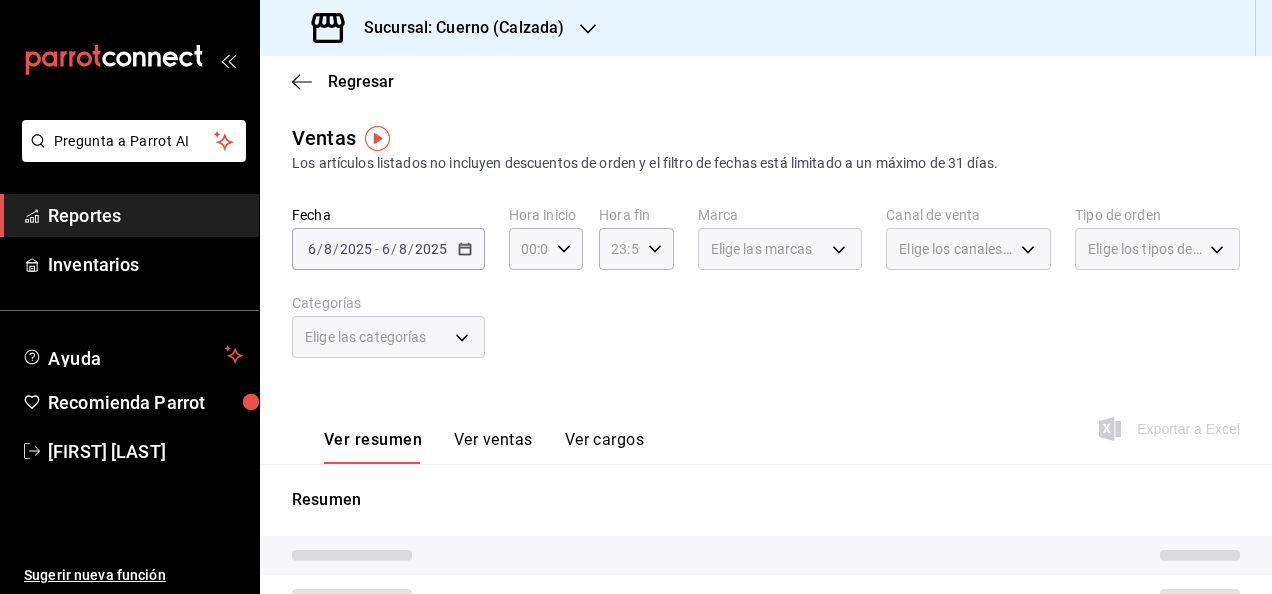 click on "Sucursal: Cuerno (Calzada)" at bounding box center [456, 28] 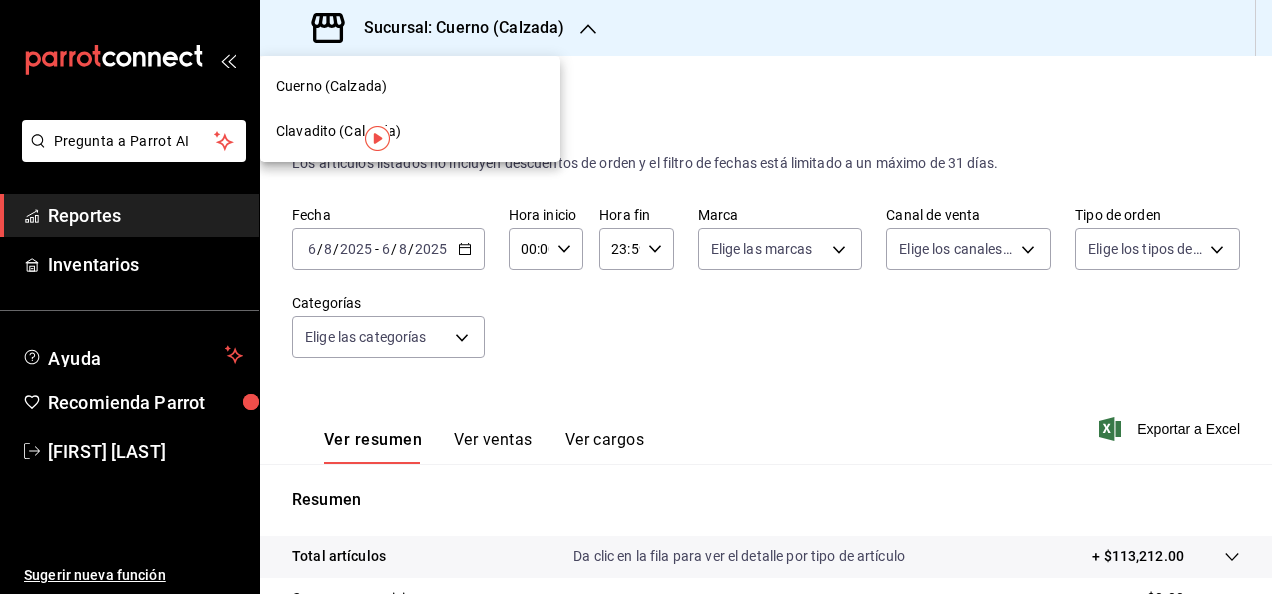 click on "Clavadito (Calzada)" at bounding box center (339, 131) 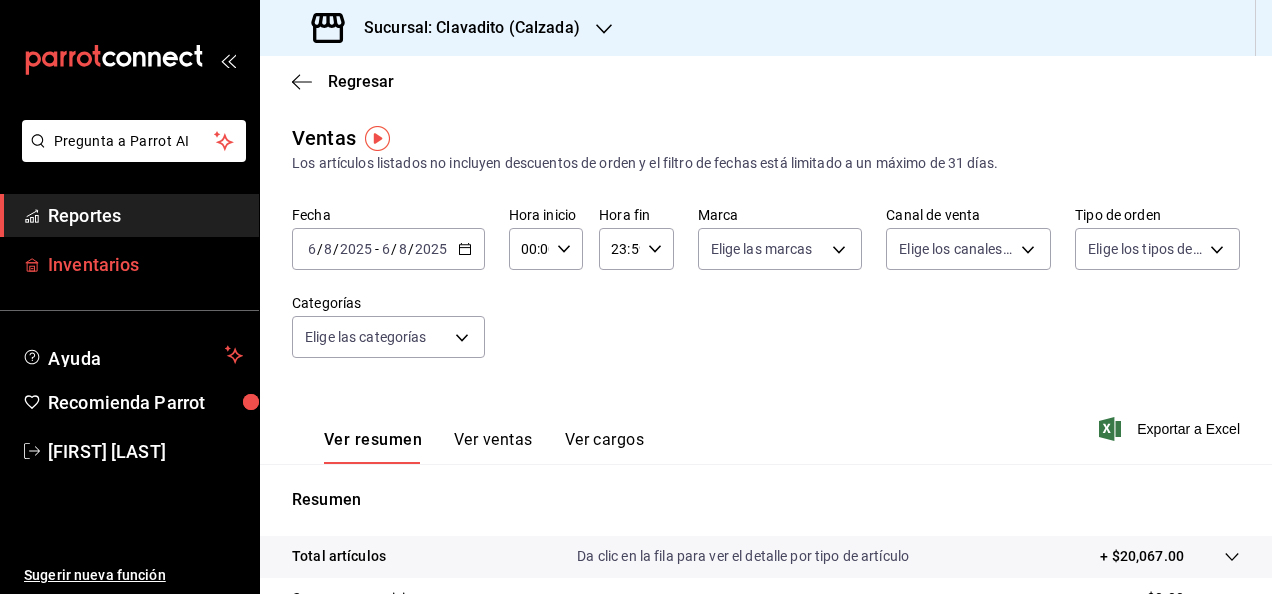 click on "Inventarios" at bounding box center [145, 264] 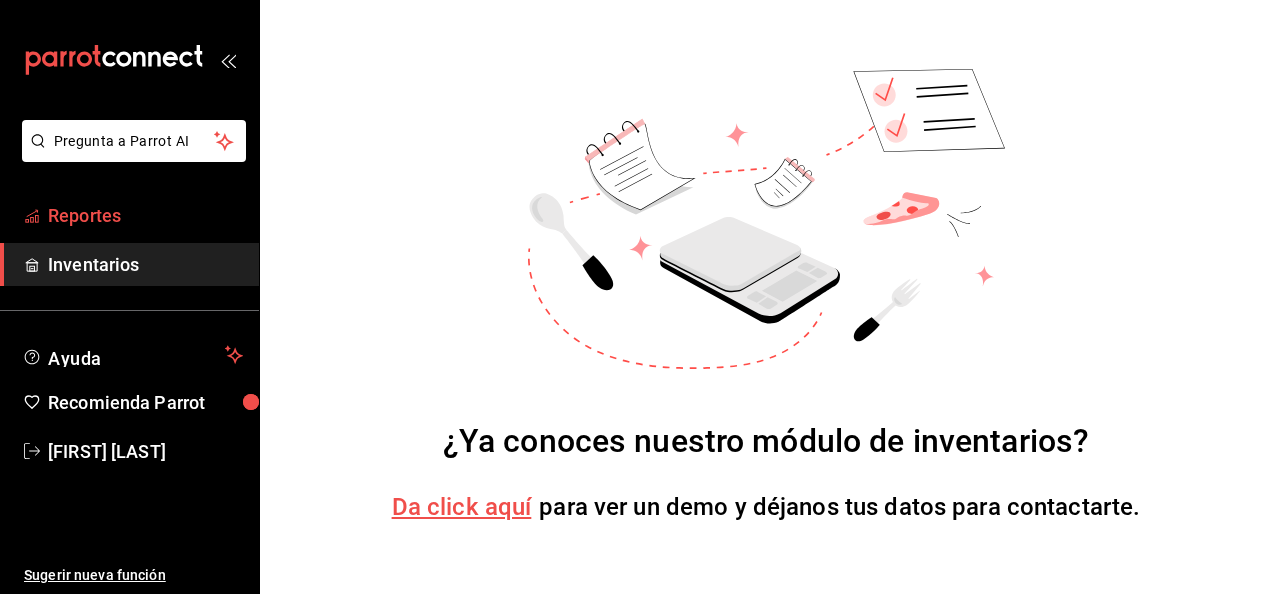 click on "Reportes" at bounding box center [145, 215] 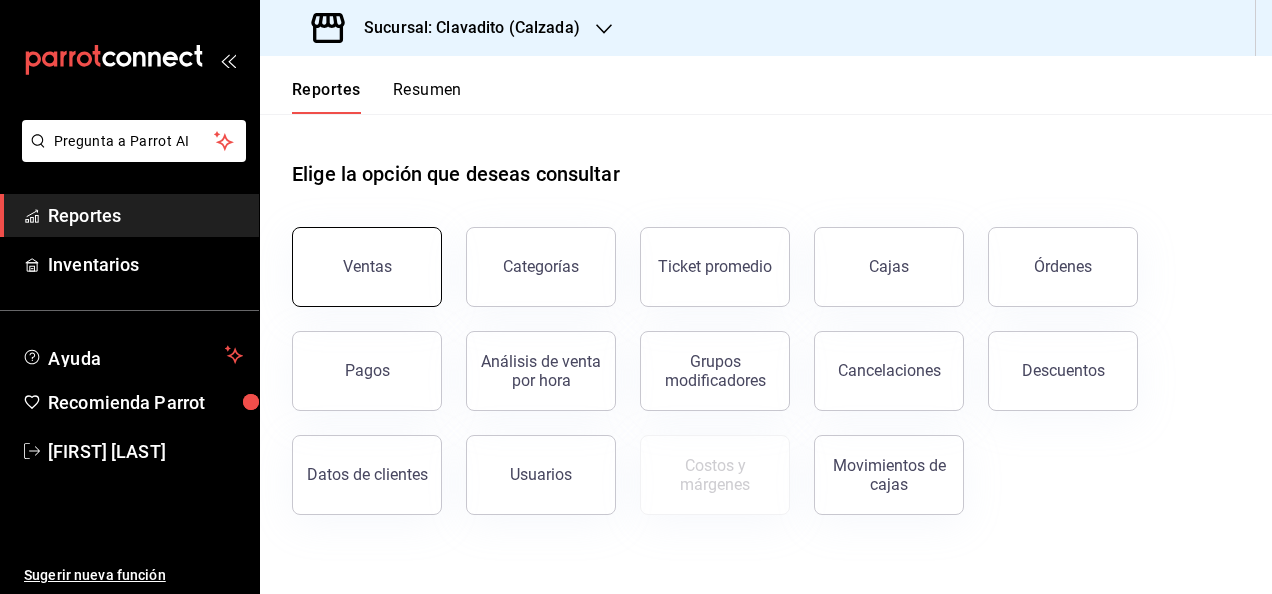 click on "Ventas" at bounding box center [367, 267] 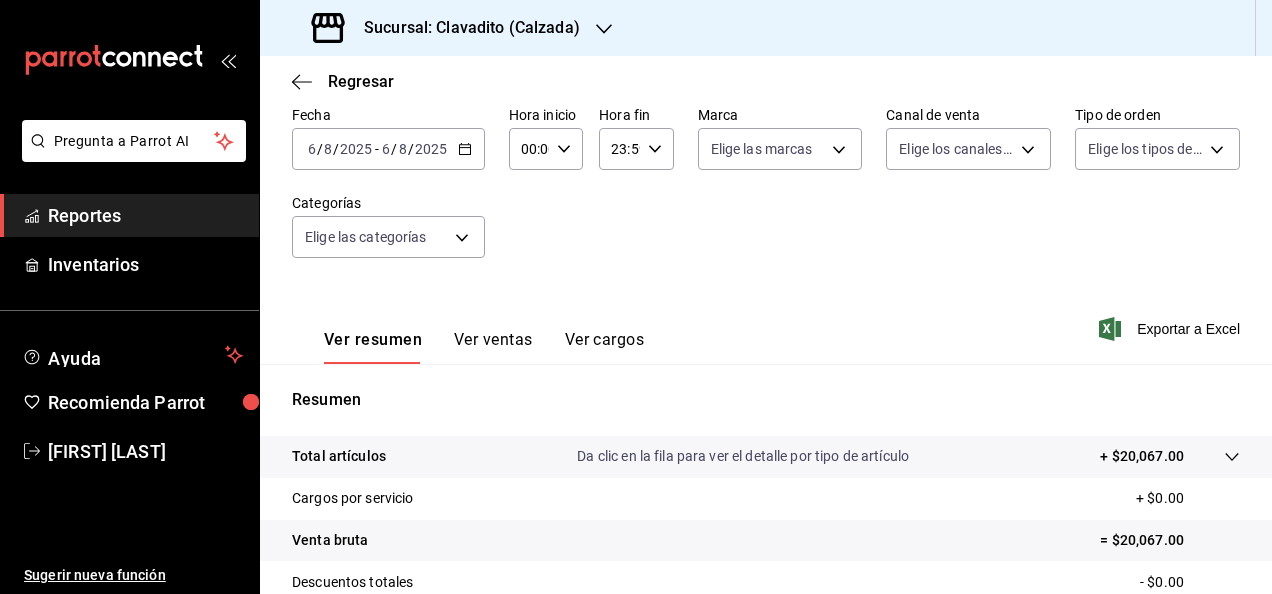 scroll, scrollTop: 200, scrollLeft: 0, axis: vertical 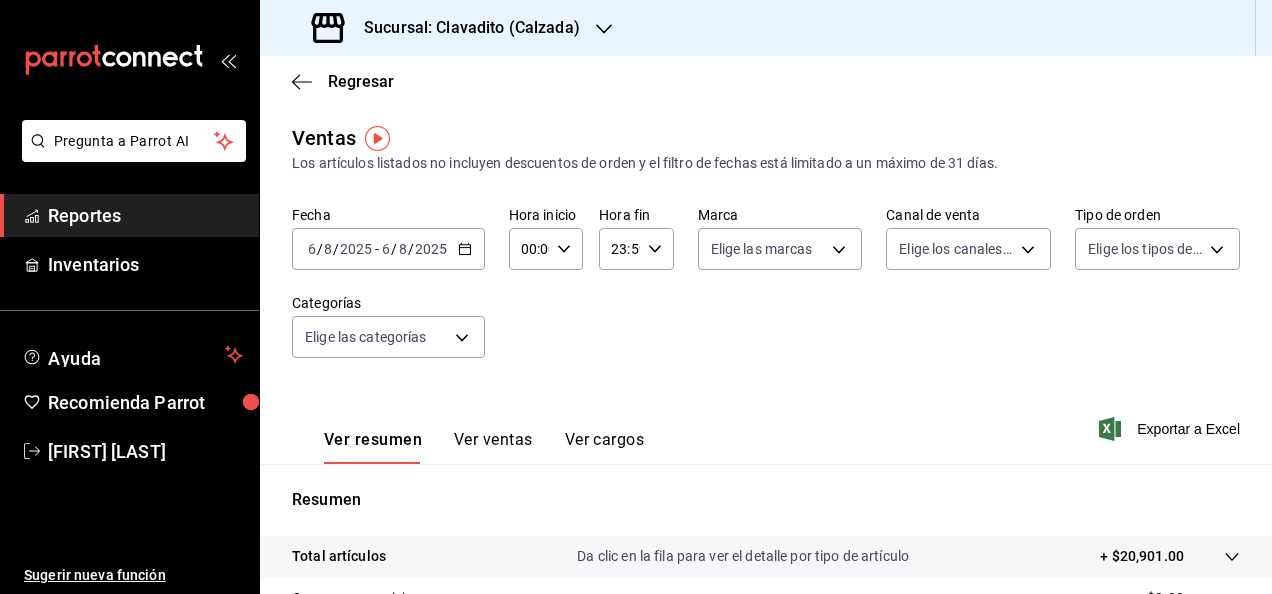 click on "Sucursal: Clavadito (Calzada)" at bounding box center (464, 28) 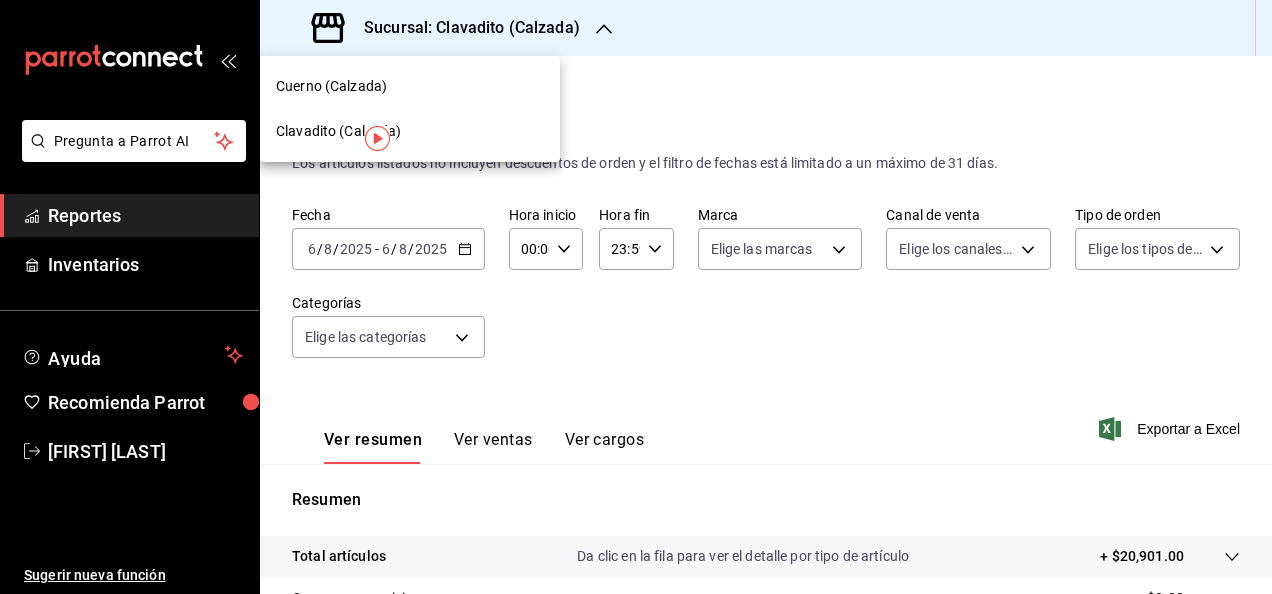 click on "Cuerno (Calzada)" at bounding box center [331, 86] 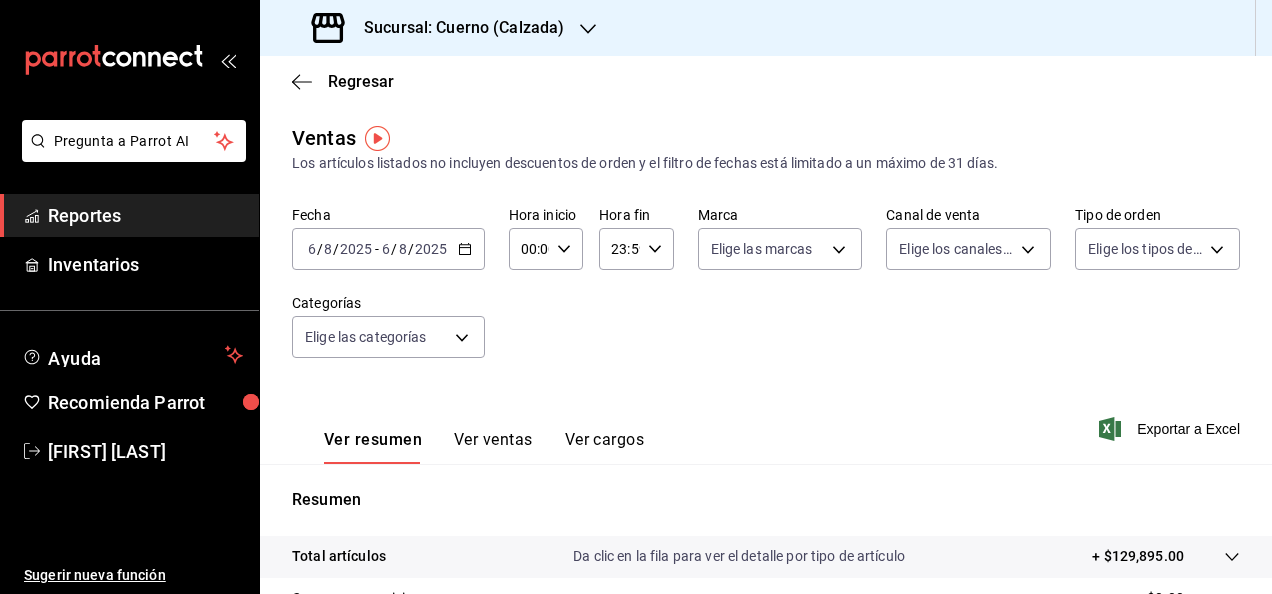 click on "Reportes" at bounding box center [145, 215] 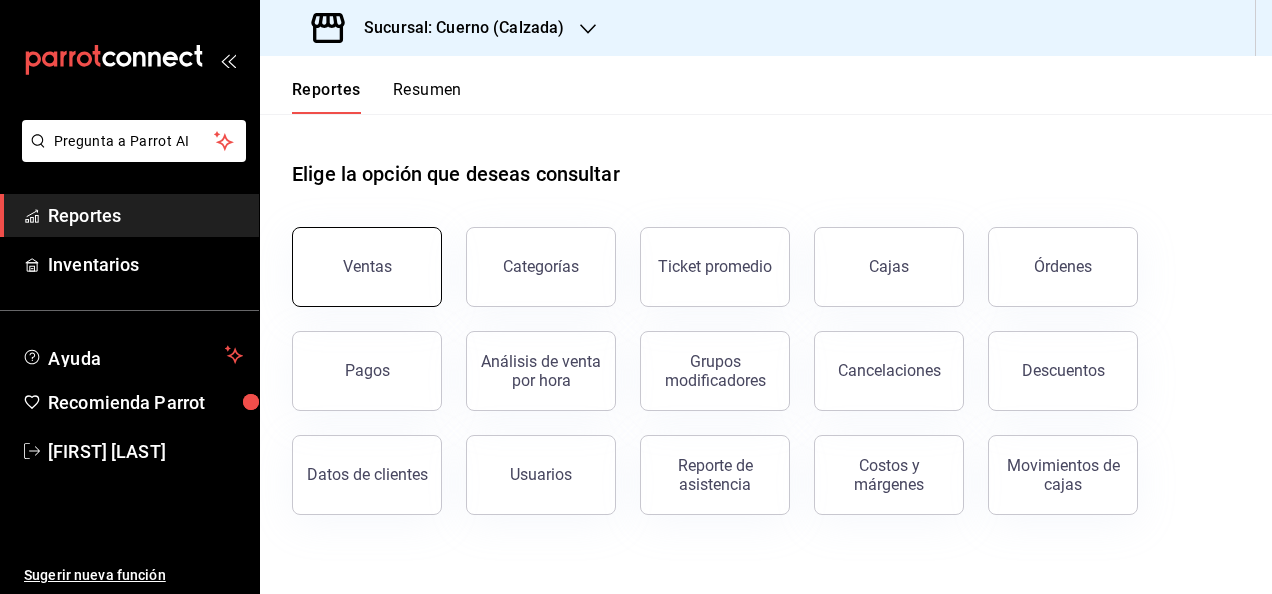 click on "Ventas" at bounding box center [367, 267] 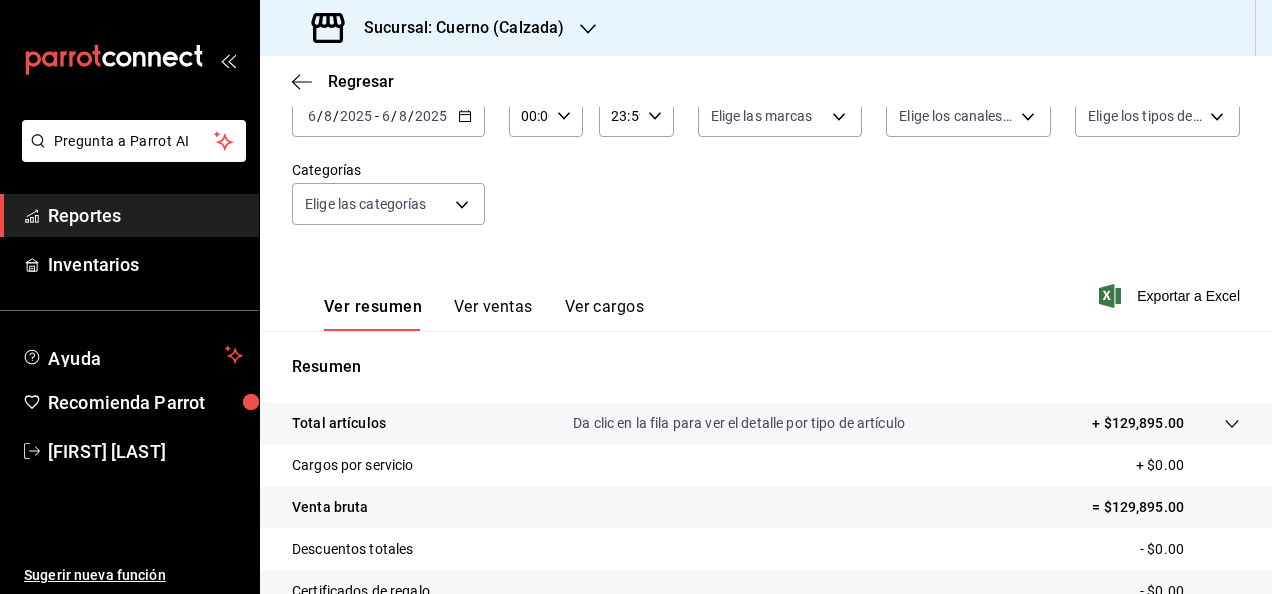 scroll, scrollTop: 160, scrollLeft: 0, axis: vertical 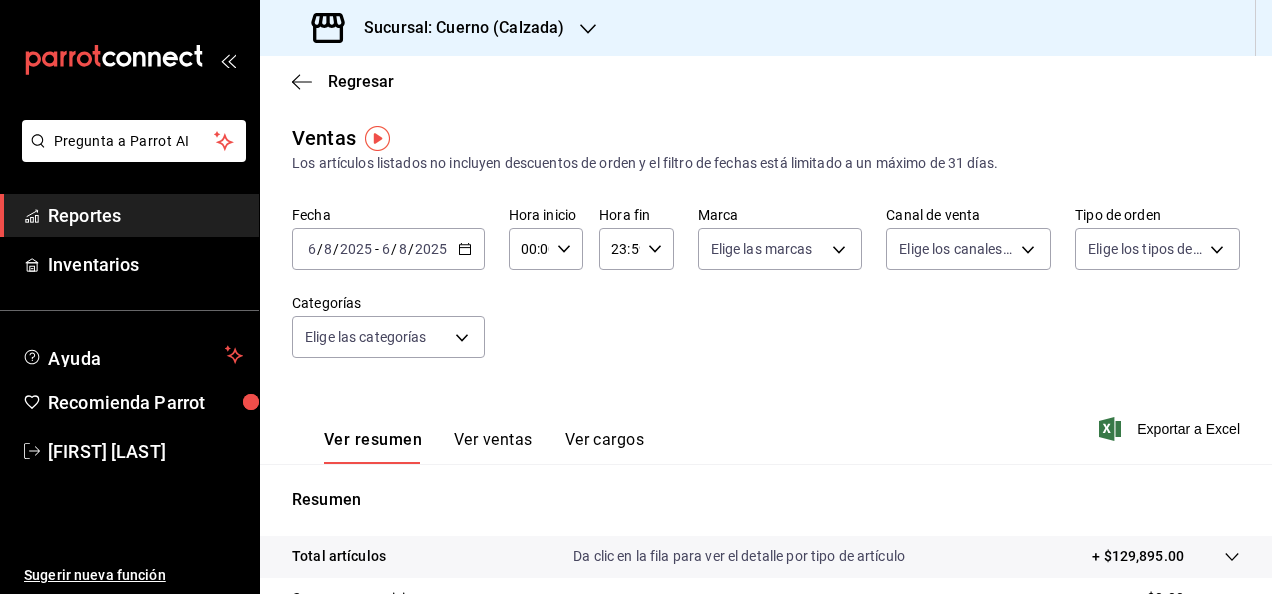 click 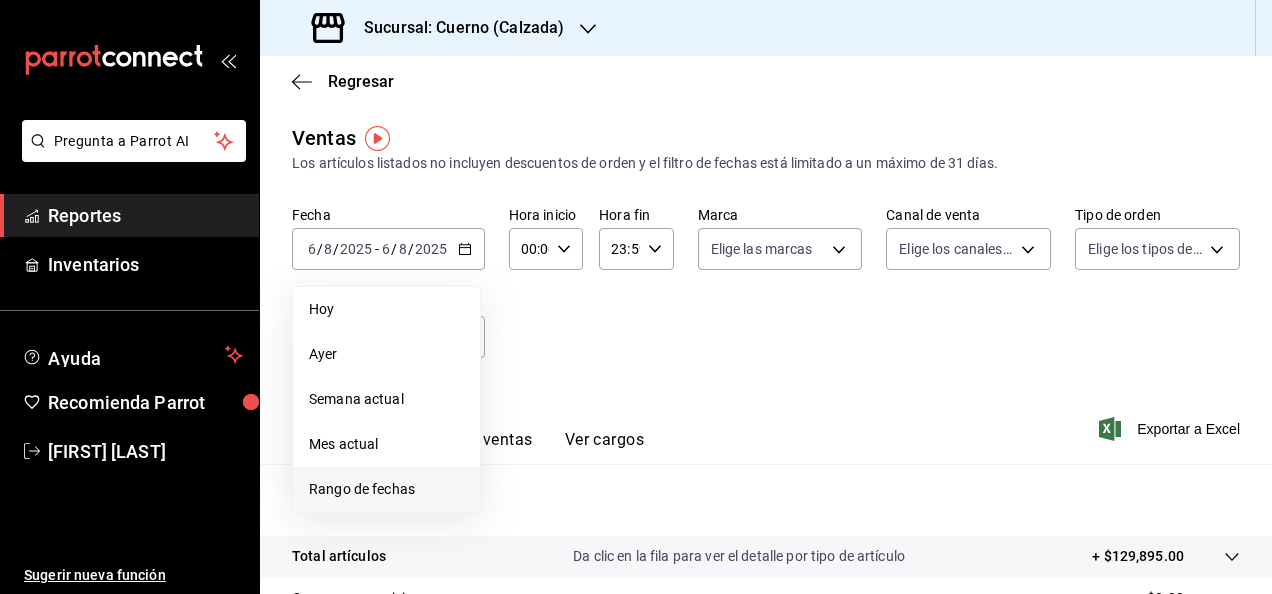 click on "Rango de fechas" at bounding box center (386, 489) 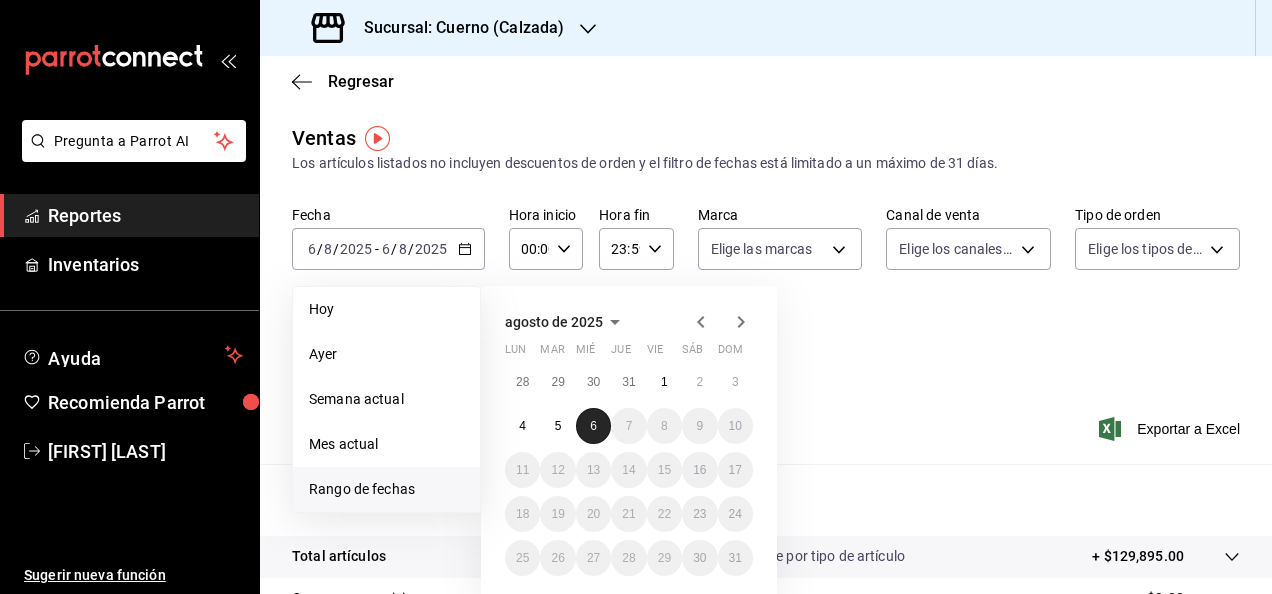 click on "6" at bounding box center (593, 426) 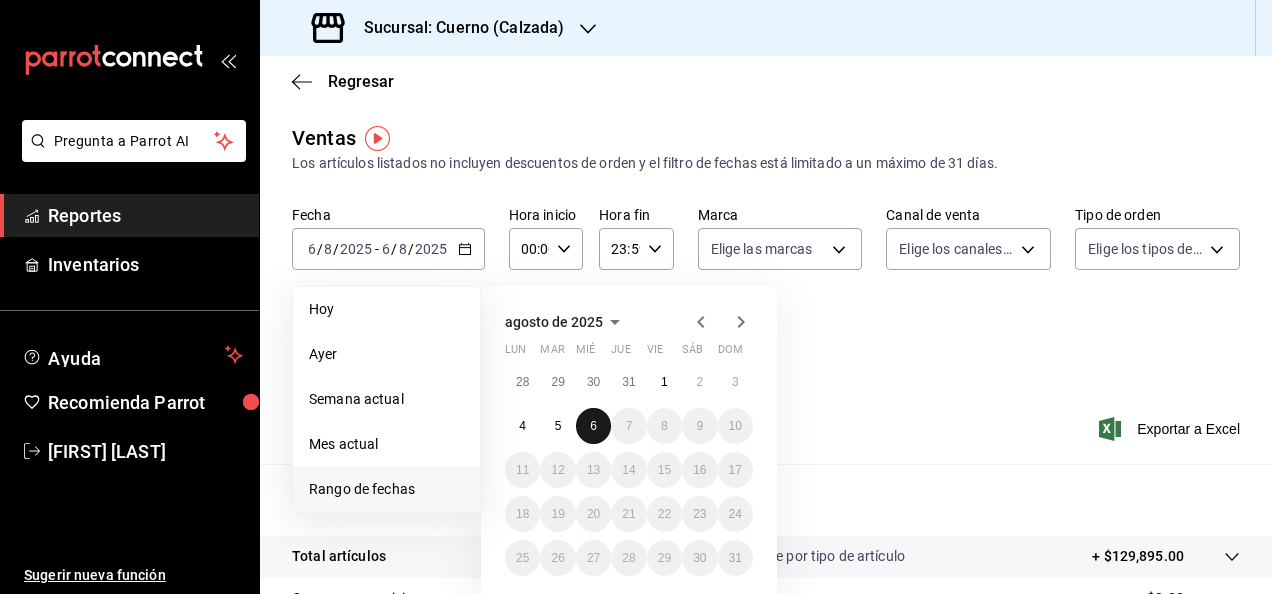click on "6" at bounding box center (593, 426) 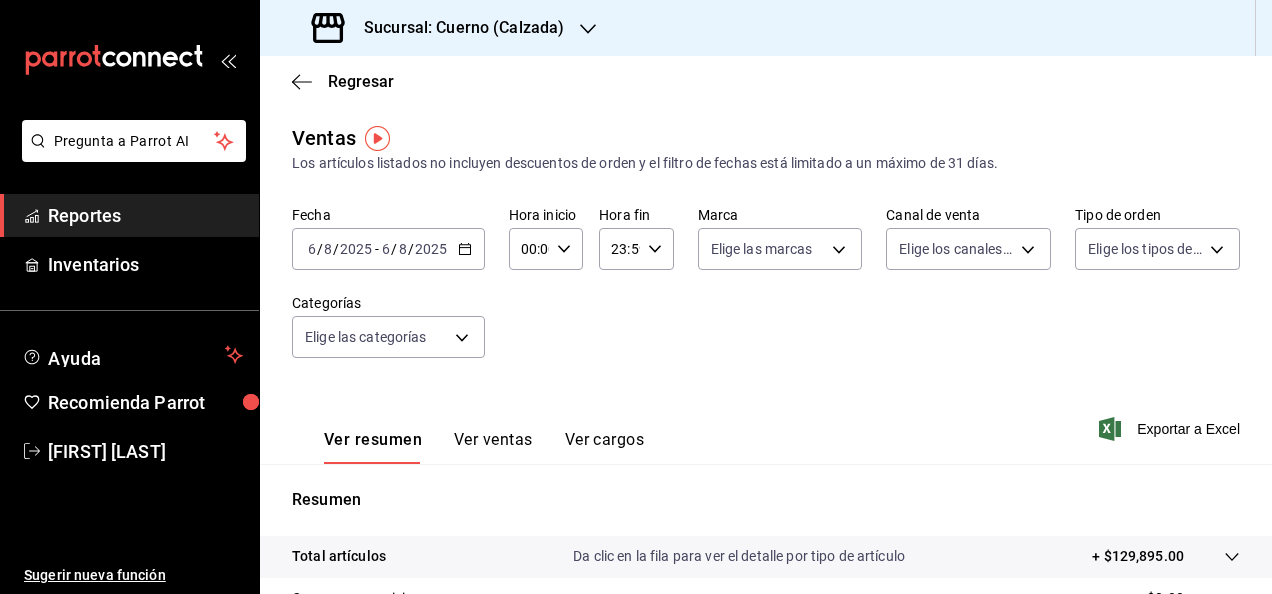 click 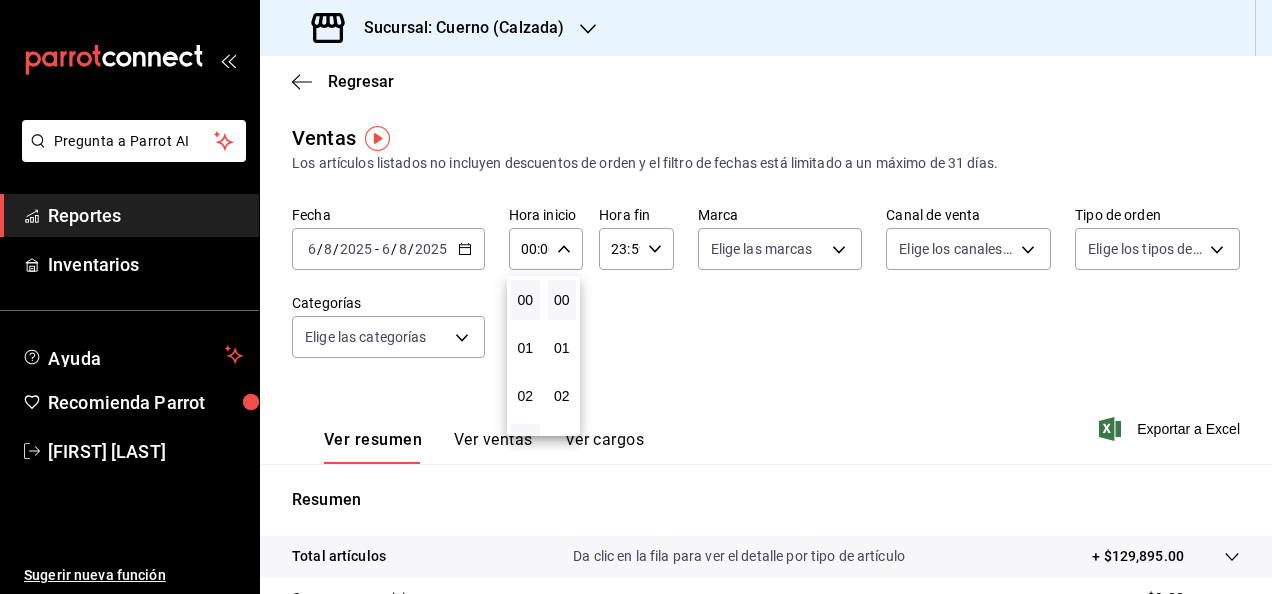 click on "03" at bounding box center (525, 444) 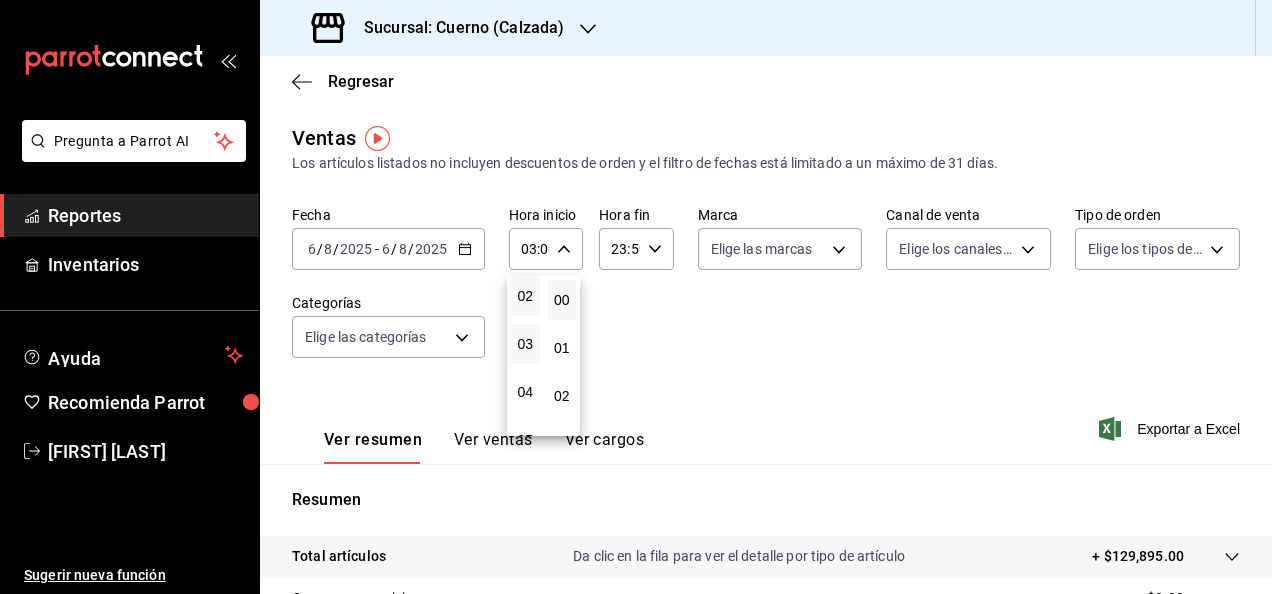 scroll, scrollTop: 200, scrollLeft: 0, axis: vertical 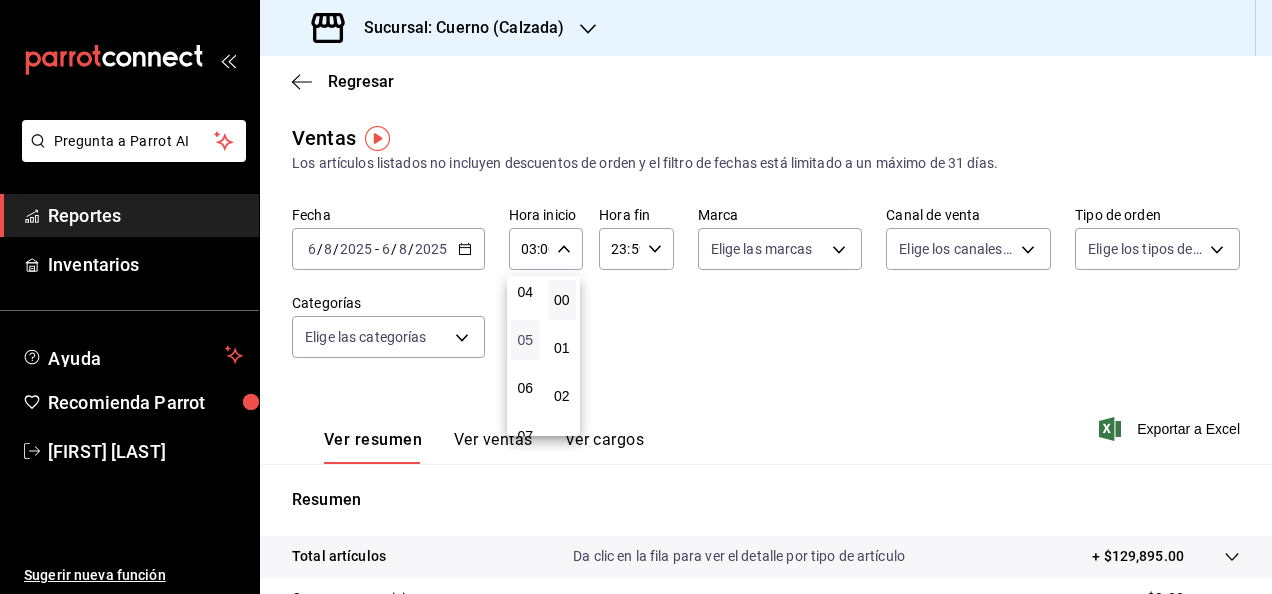 click on "05" at bounding box center [525, 340] 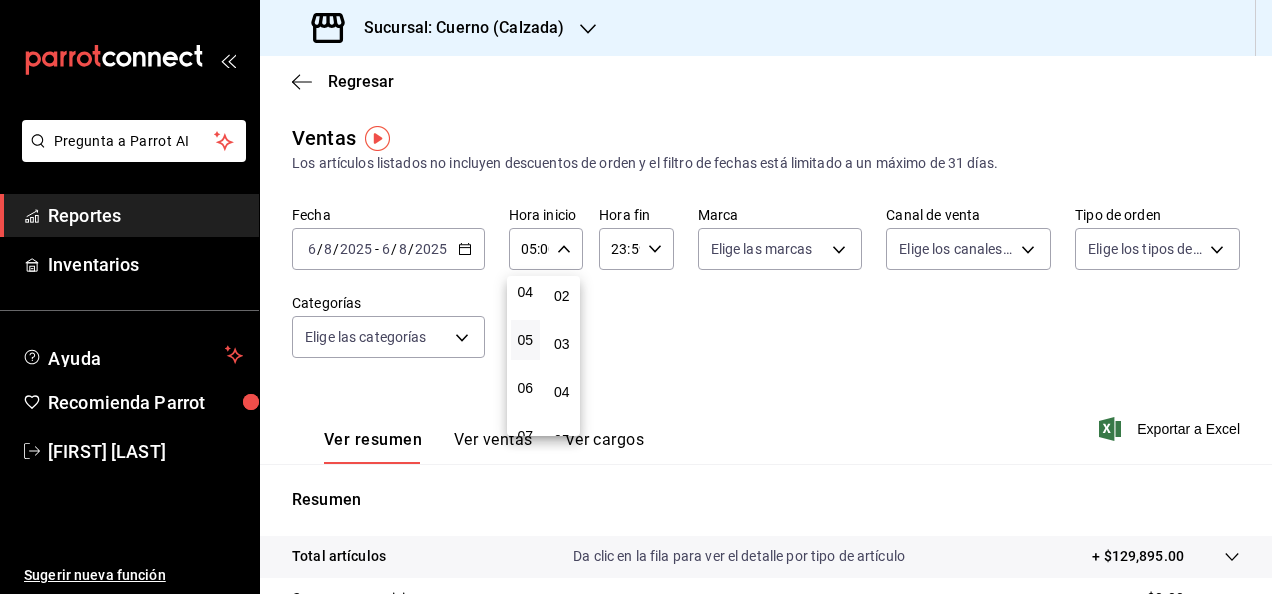 scroll, scrollTop: 200, scrollLeft: 0, axis: vertical 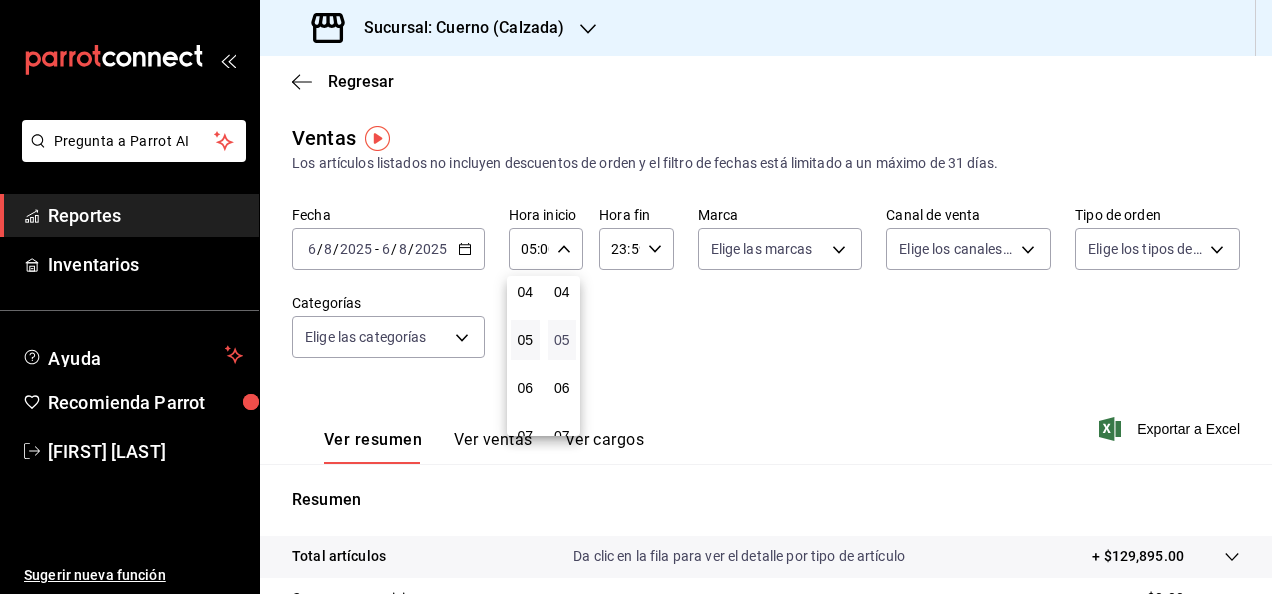 click on "05" at bounding box center [562, 340] 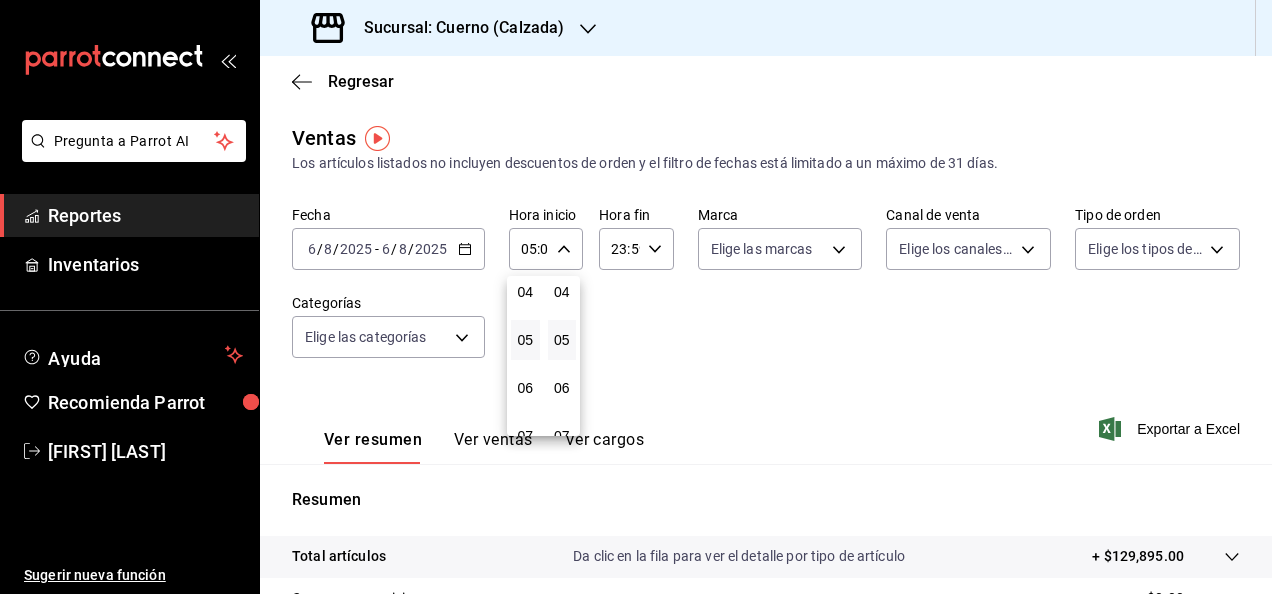 click at bounding box center (636, 297) 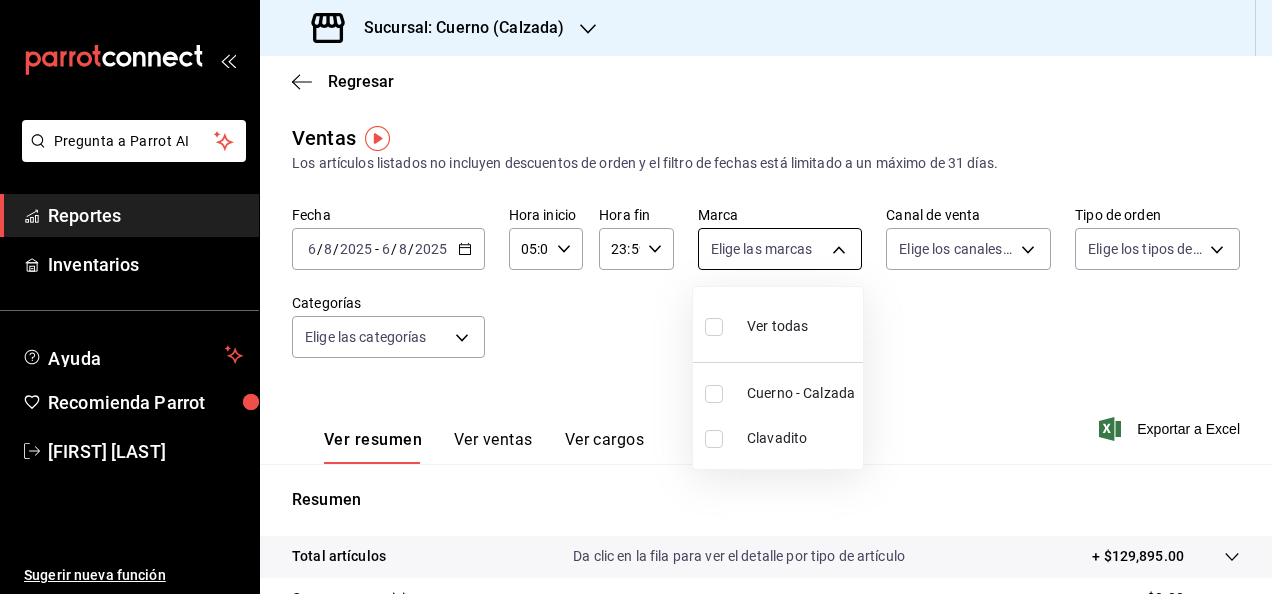 click on "Pregunta a Parrot AI Reportes   Inventarios   Ayuda Recomienda Parrot   [FIRST] [LAST]   Sugerir nueva función   Sucursal: Cuerno (Calzada) Regresar Ventas Los artículos listados no incluyen descuentos de orden y el filtro de fechas está limitado a un máximo de 31 días. Fecha 2025-08-06 6 / 8 / 2025 - 2025-08-06 6 / 8 / 2025 Hora inicio 05:05 Hora inicio Hora fin 23:59 Hora fin Marca Elige las marcas Canal de venta Elige los canales de venta Tipo de orden Elige los tipos de orden Categorías Elige las categorías Ver resumen Ver ventas Ver cargos Exportar a Excel Resumen Total artículos Da clic en la fila para ver el detalle por tipo de artículo + $129,895.00 Cargos por servicio + $0.00 Venta bruta = $129,895.00 Descuentos totales - $0.00 Certificados de regalo - $0.00 Venta total = $129,895.00 Impuestos - $17,916.55 Venta neta = $111,978.45 GANA 1 MES GRATIS EN TU SUSCRIPCIÓN AQUÍ Ver video tutorial Ir a video Pregunta a Parrot AI Reportes   Inventarios   Ayuda Recomienda Parrot   [FIRST] [LAST]" at bounding box center (636, 297) 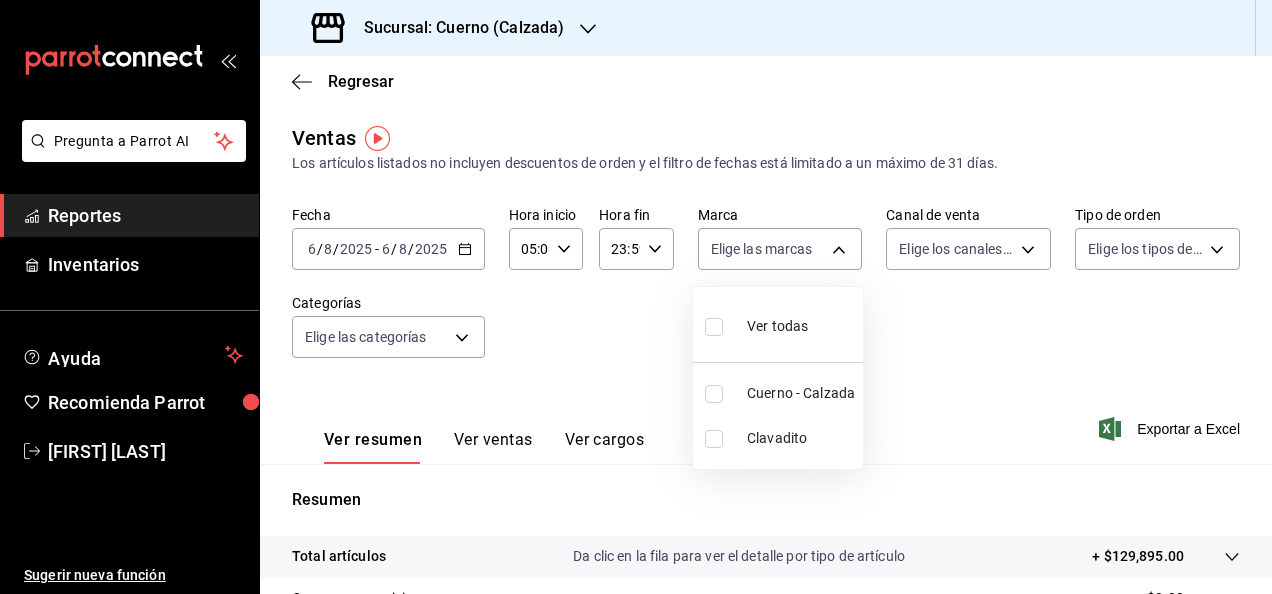 click on "Cuerno - Calzada" at bounding box center (801, 393) 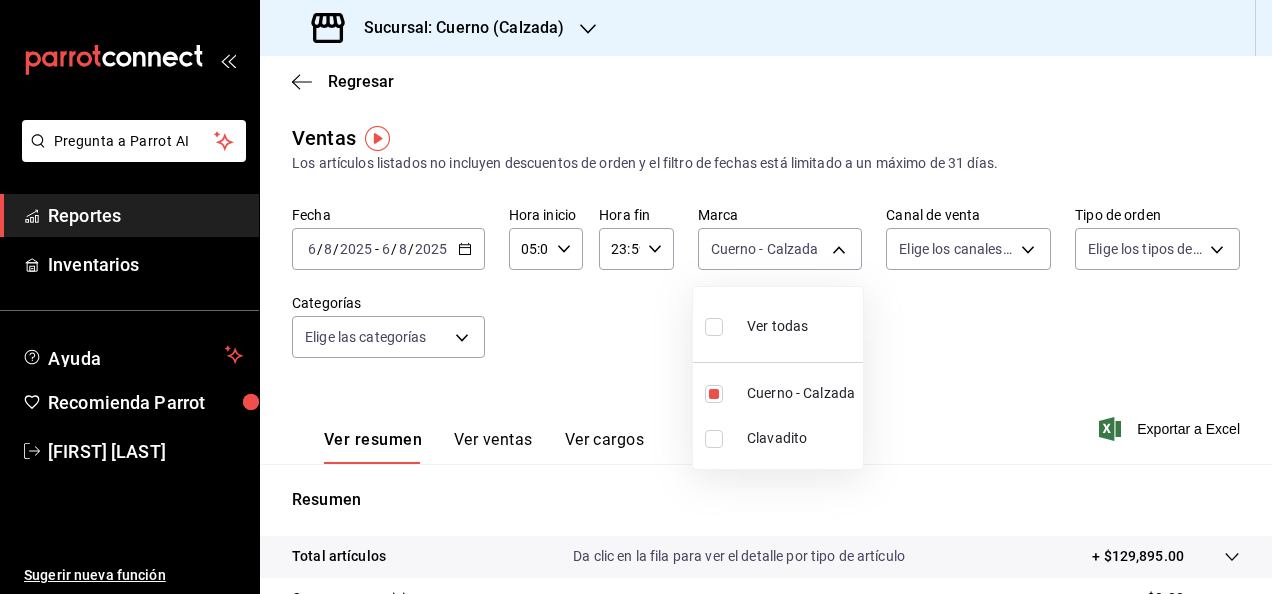 click at bounding box center [636, 297] 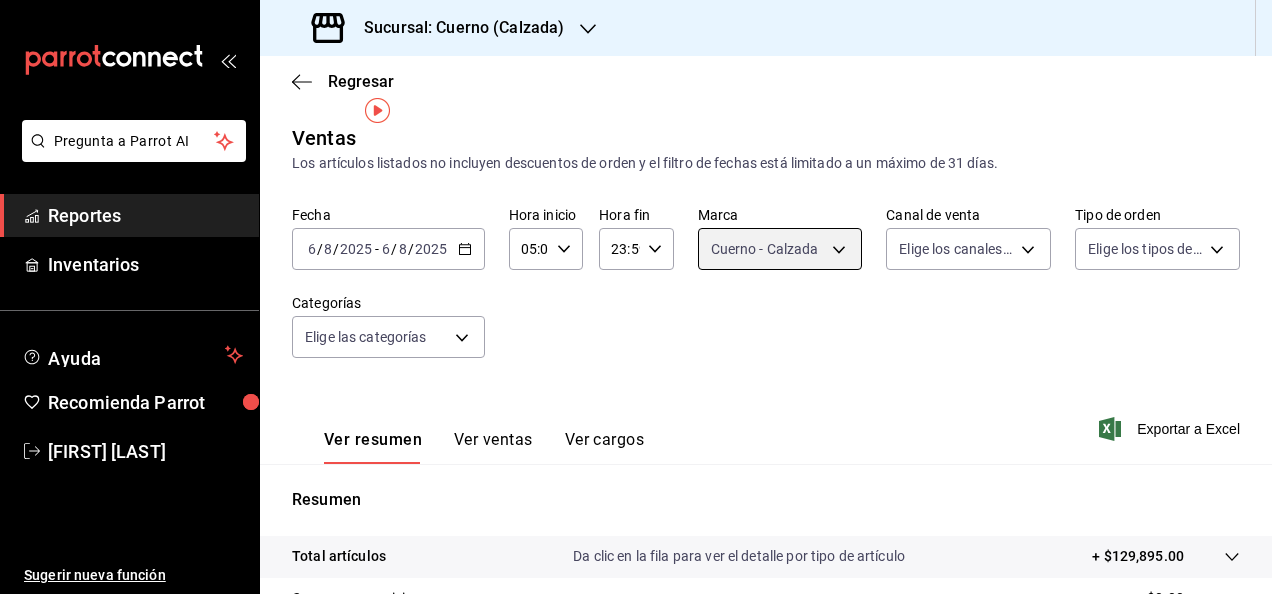 scroll, scrollTop: 100, scrollLeft: 0, axis: vertical 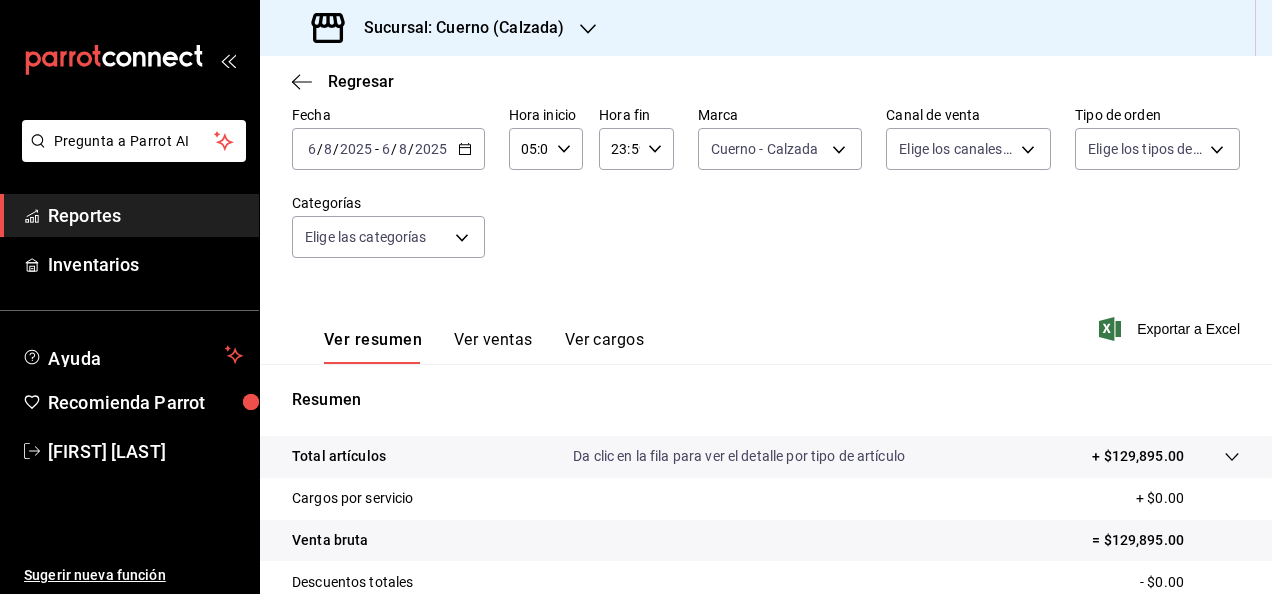 click on "Reportes" at bounding box center [129, 215] 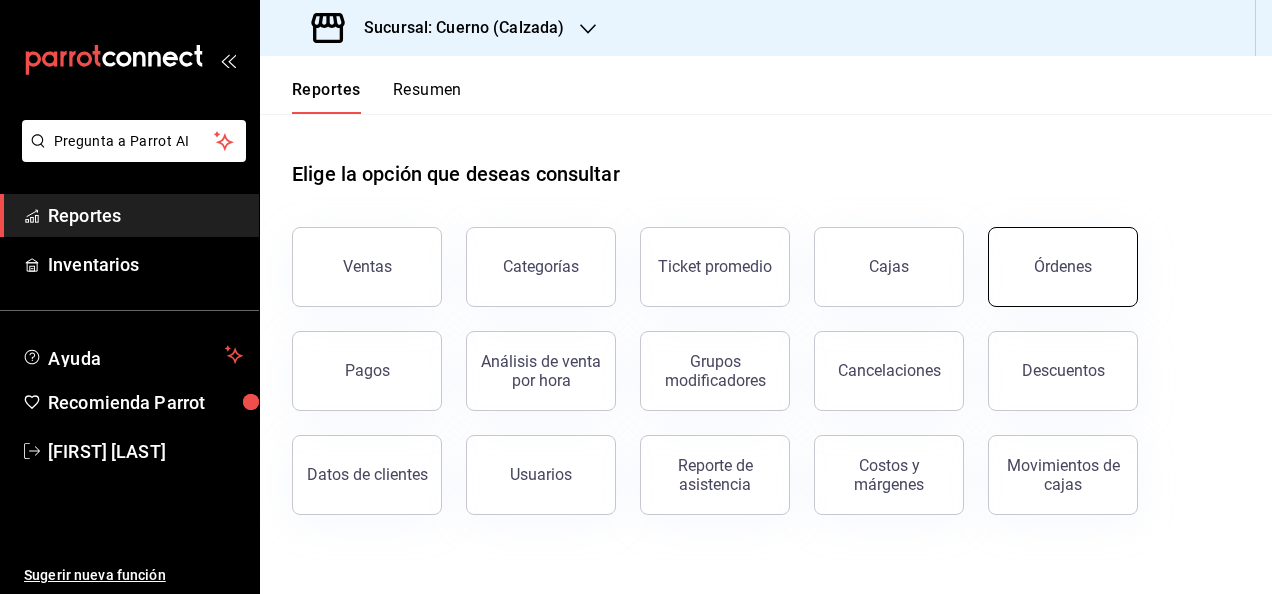click on "Órdenes" at bounding box center (1063, 266) 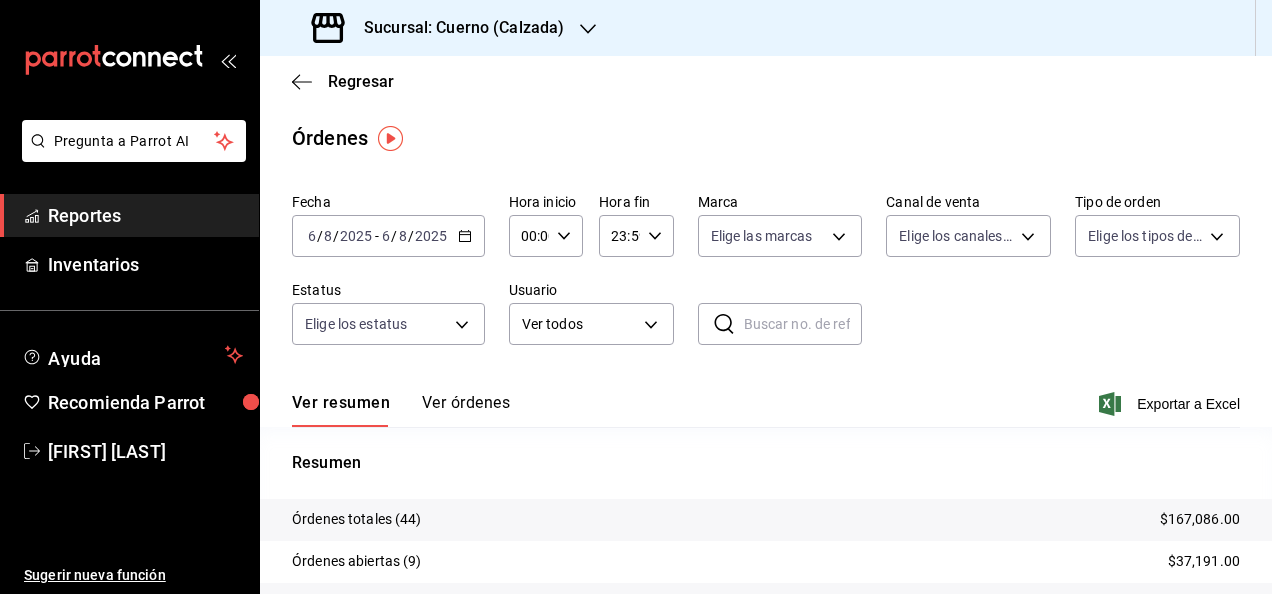 click on "Reportes" at bounding box center (145, 215) 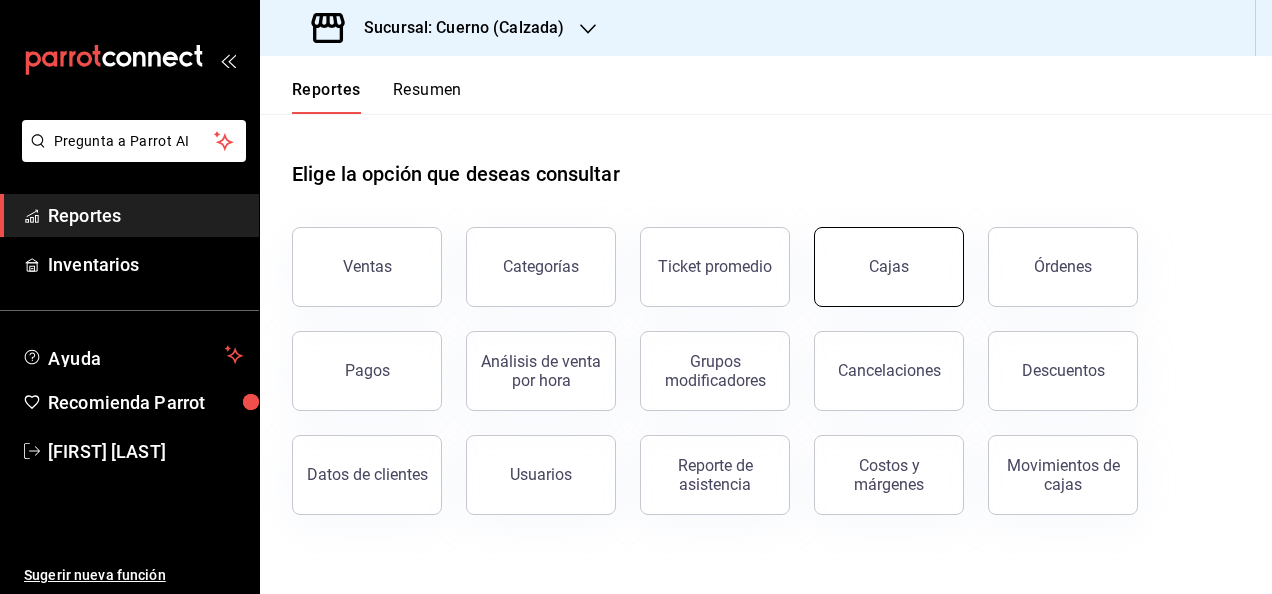 click on "Cajas" at bounding box center [889, 267] 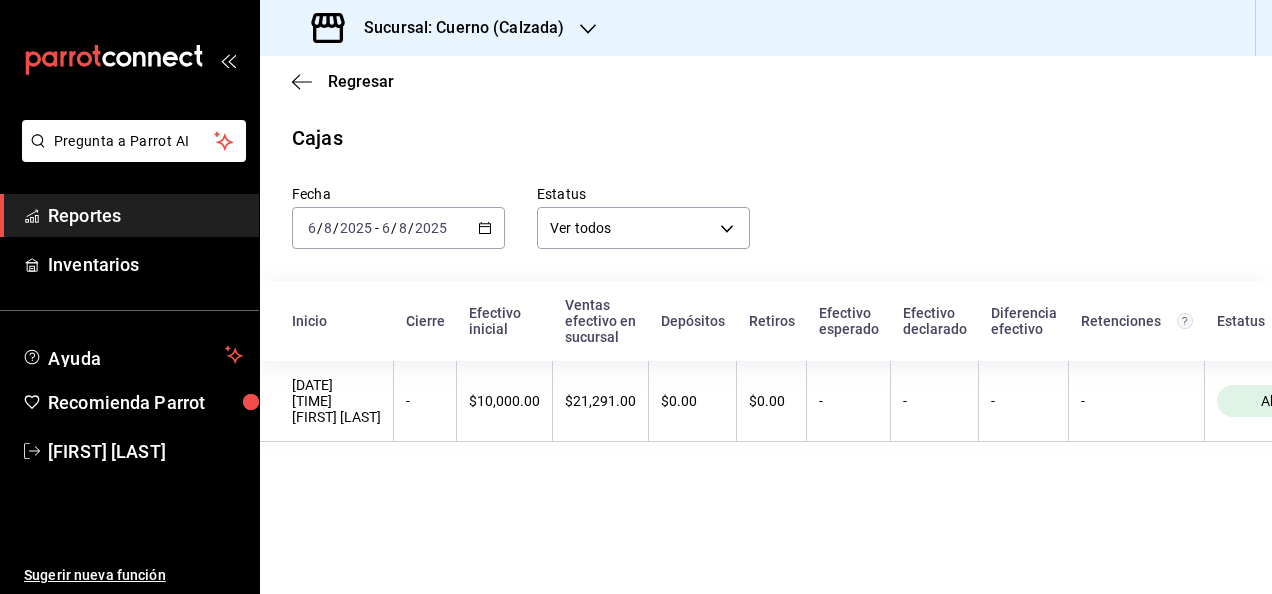 click on "Reportes" at bounding box center (145, 215) 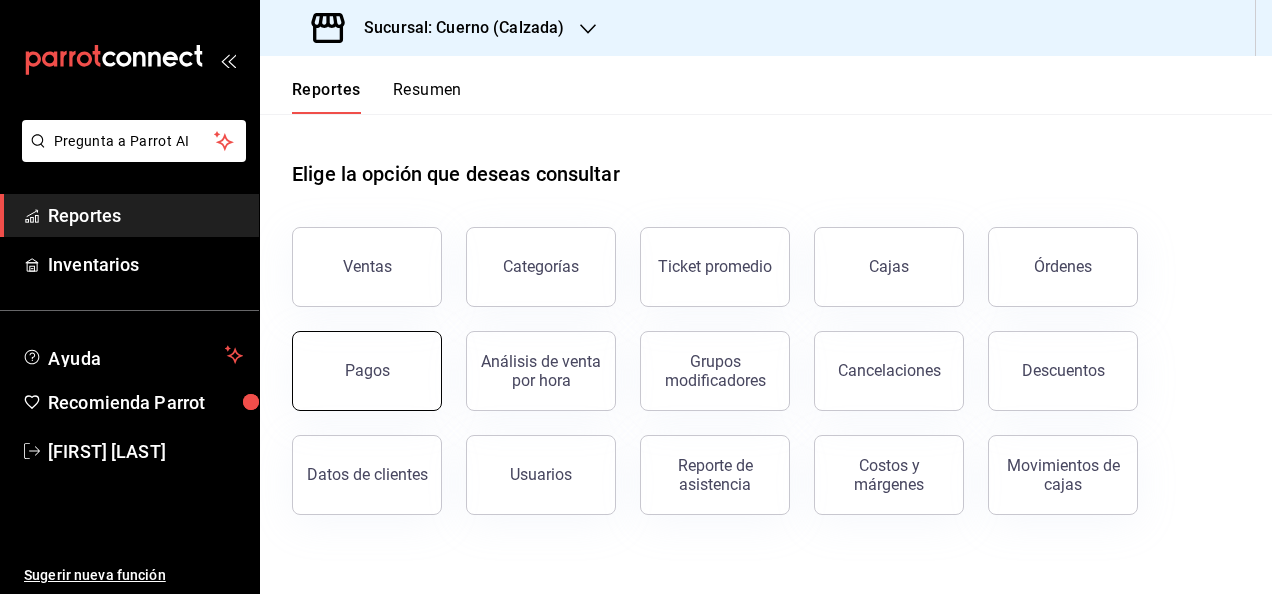 click on "Pagos" at bounding box center [367, 370] 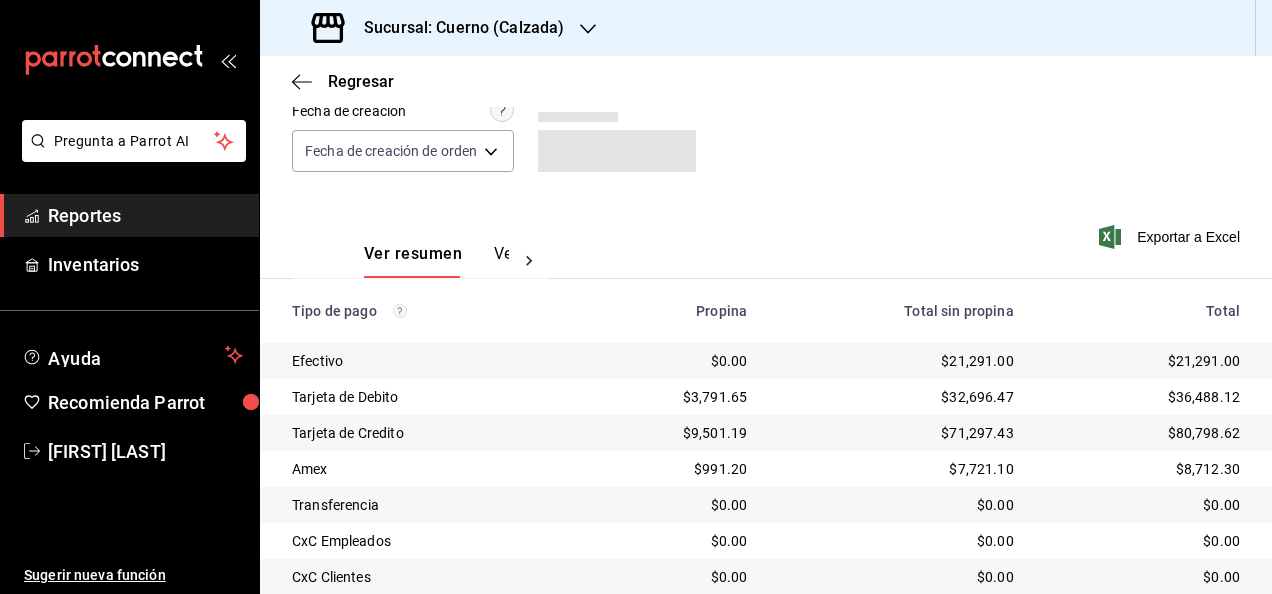 scroll, scrollTop: 200, scrollLeft: 0, axis: vertical 